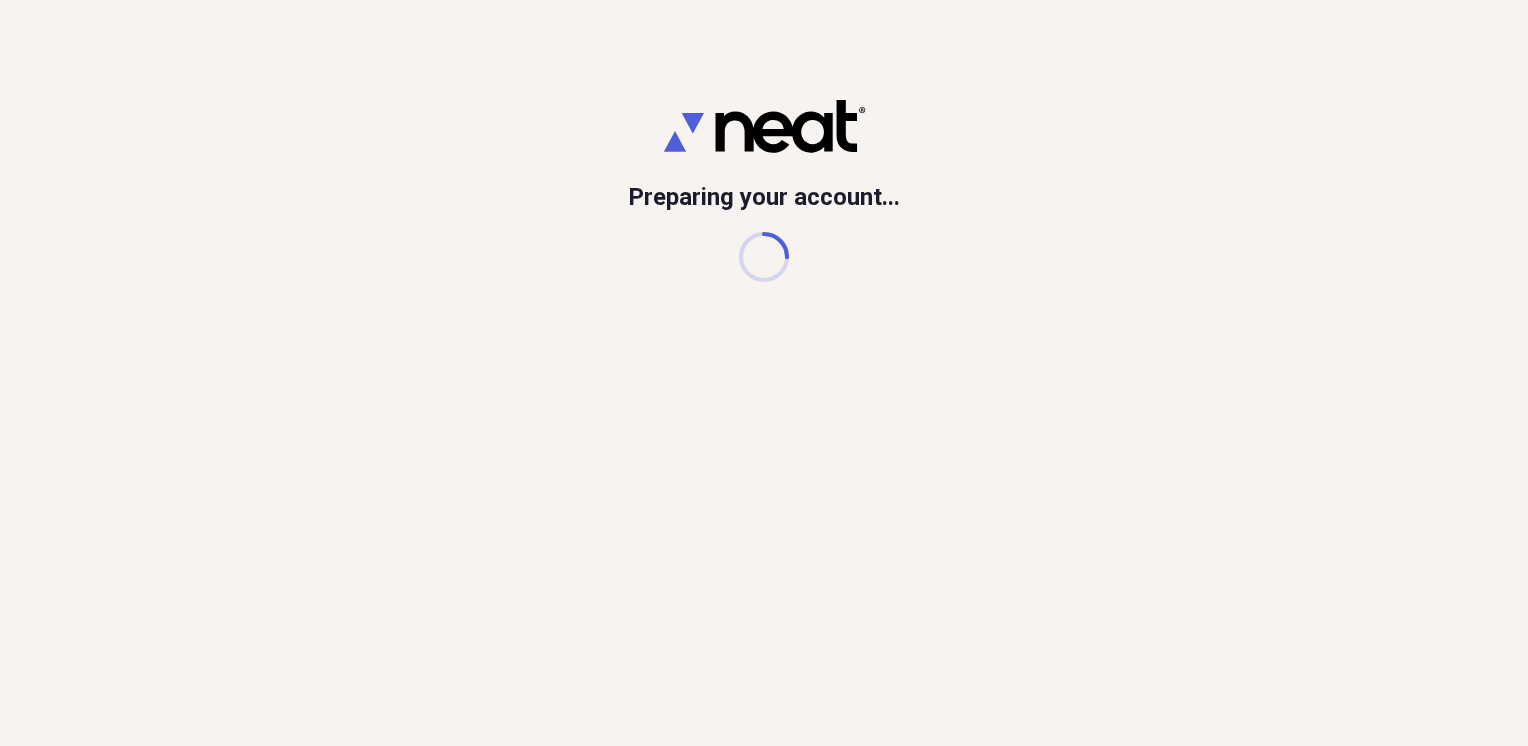 scroll, scrollTop: 0, scrollLeft: 0, axis: both 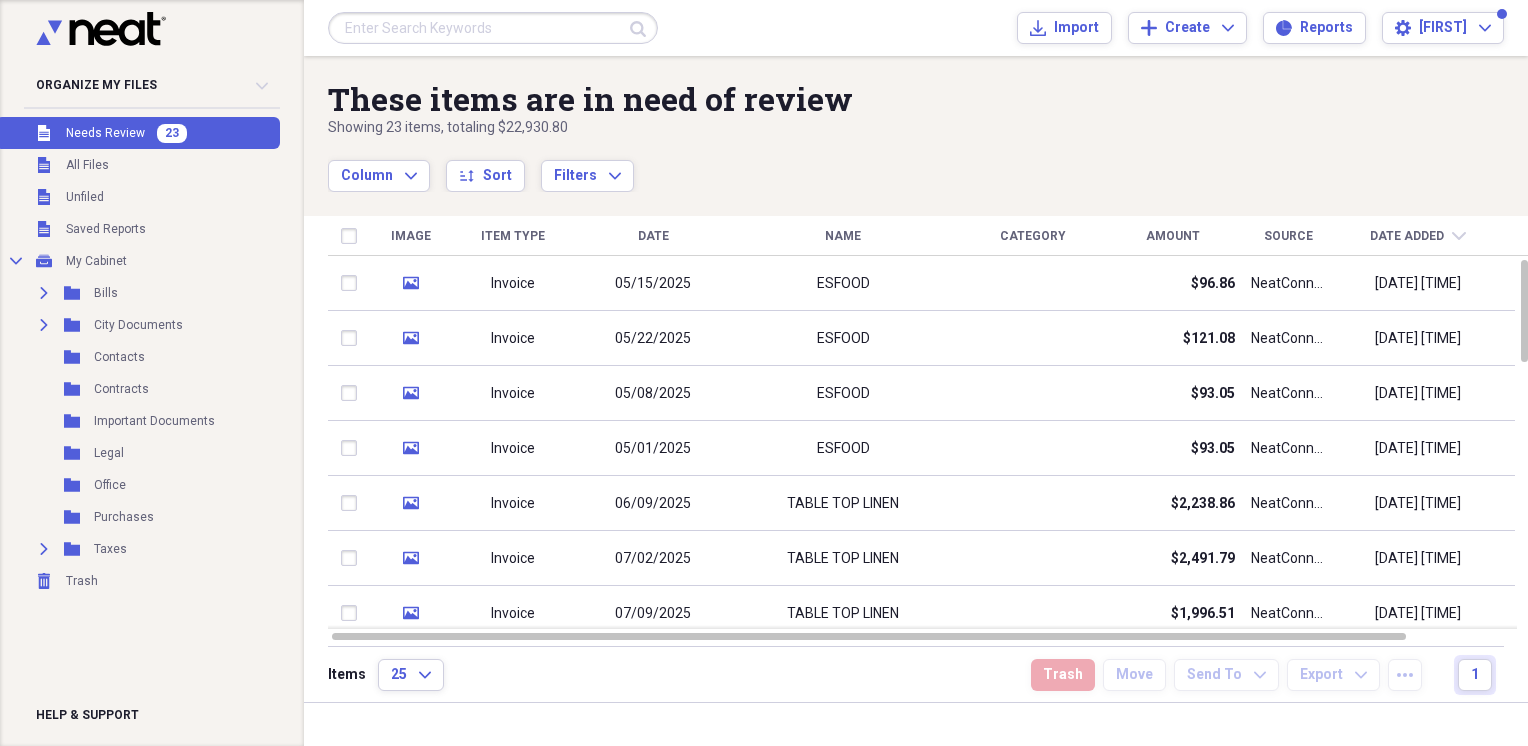 click on "Unfiled Needs Review 23" at bounding box center (138, 133) 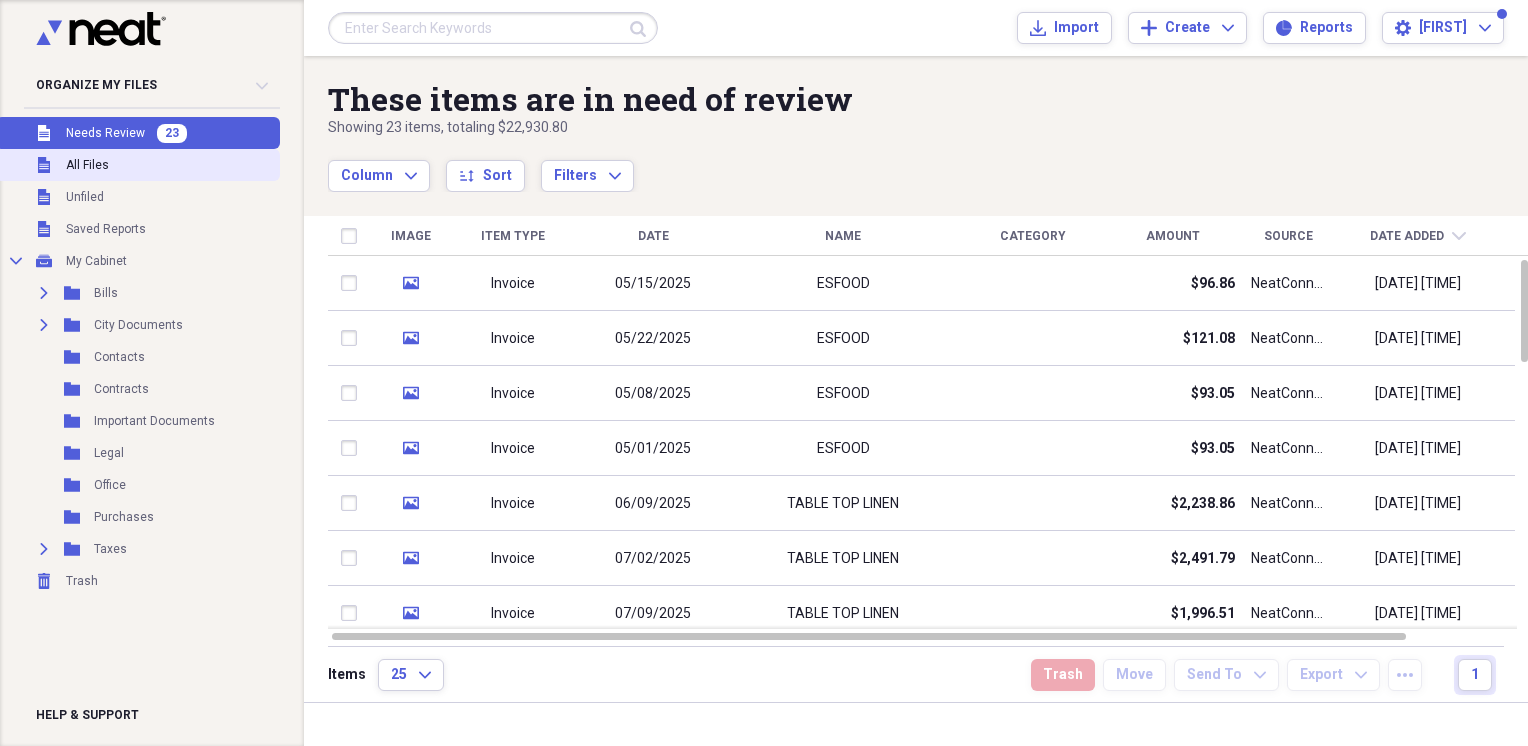 click on "Unfiled All Files" at bounding box center (138, 165) 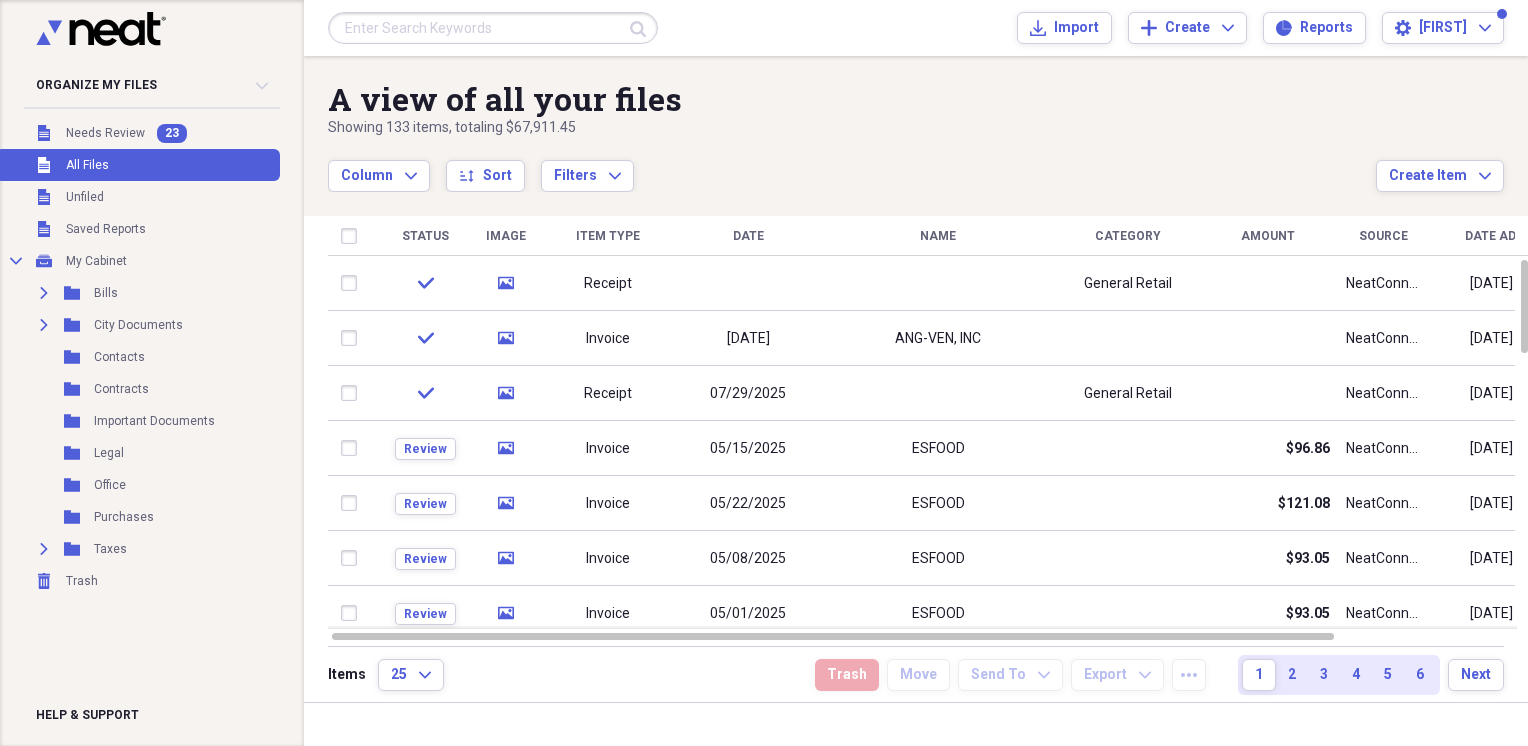click at bounding box center [493, 28] 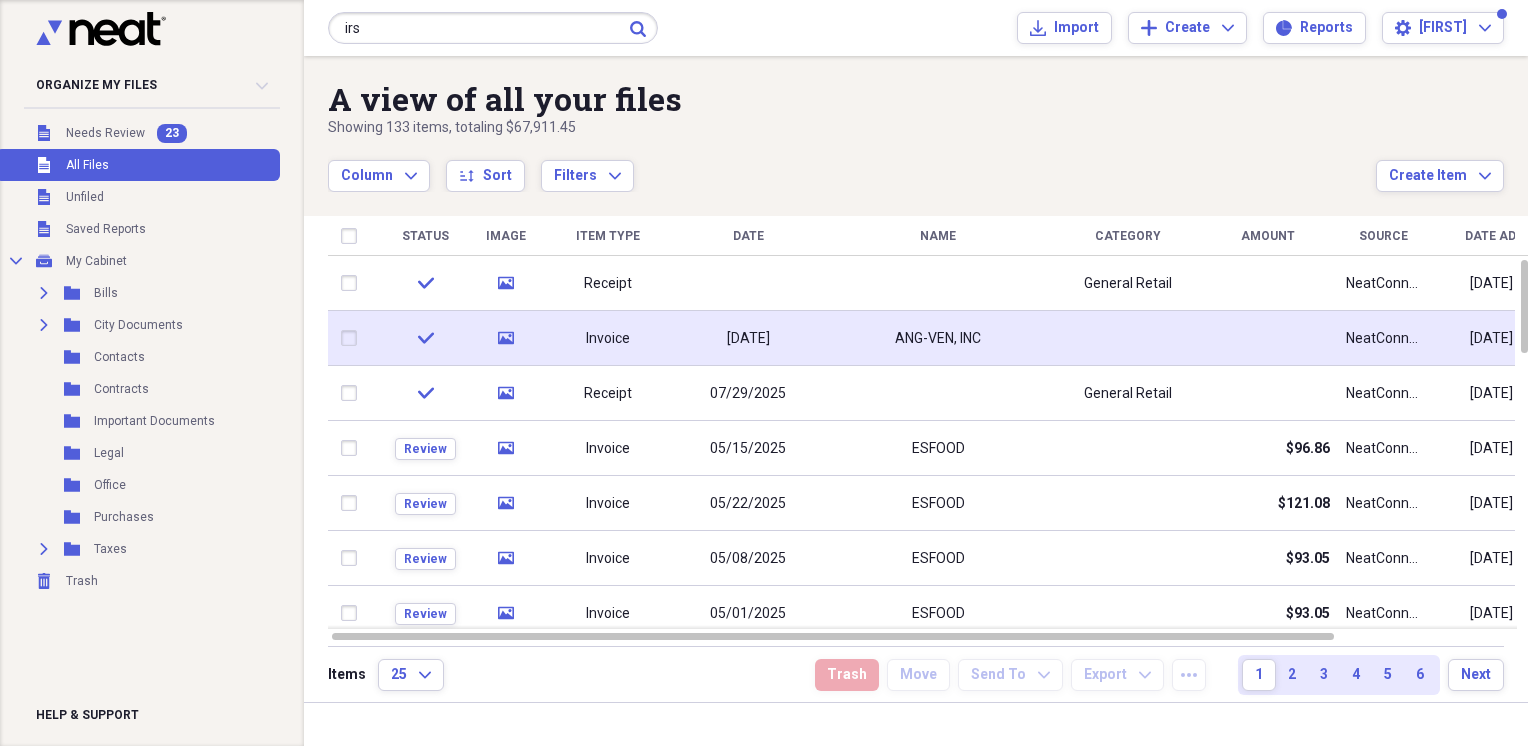 type on "irs" 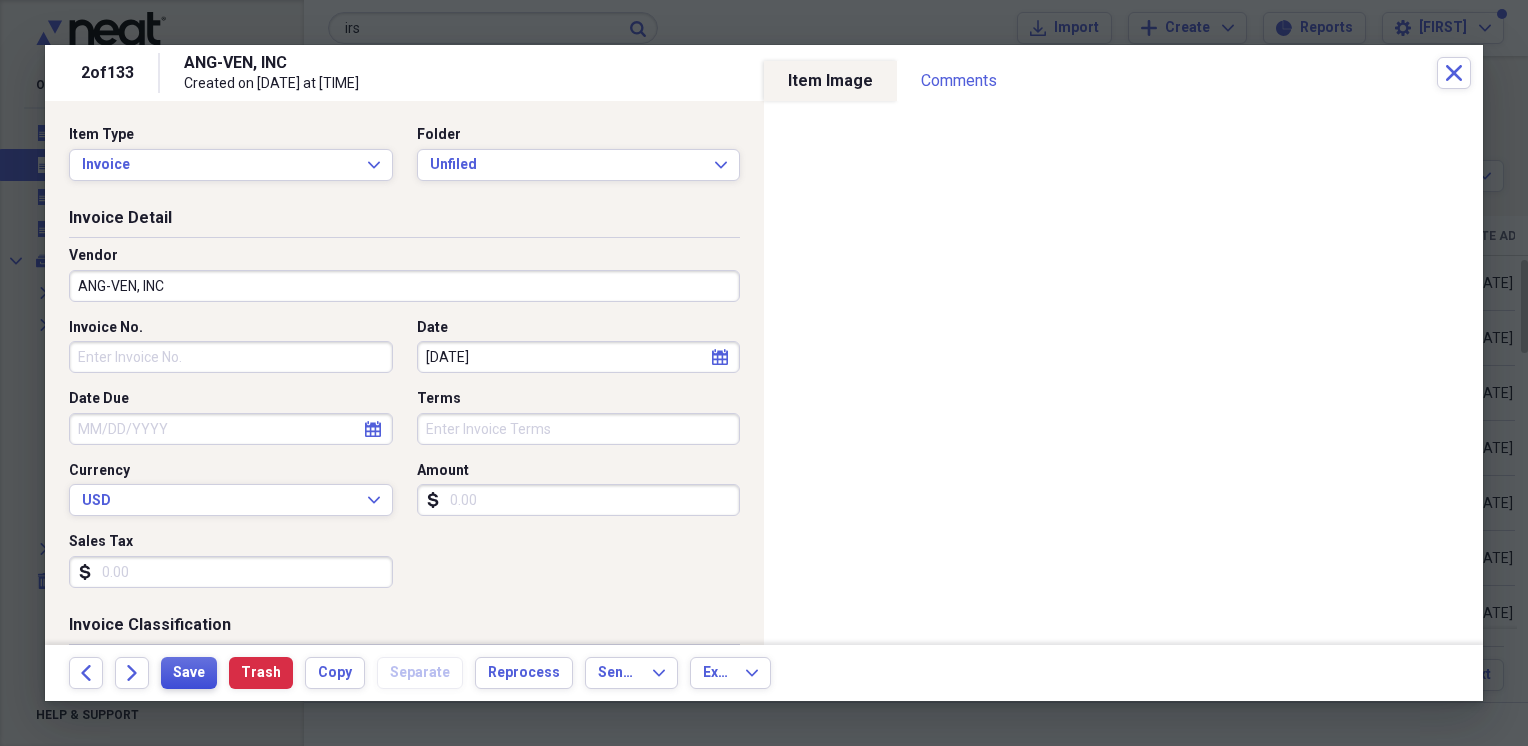 click on "Save" at bounding box center (189, 673) 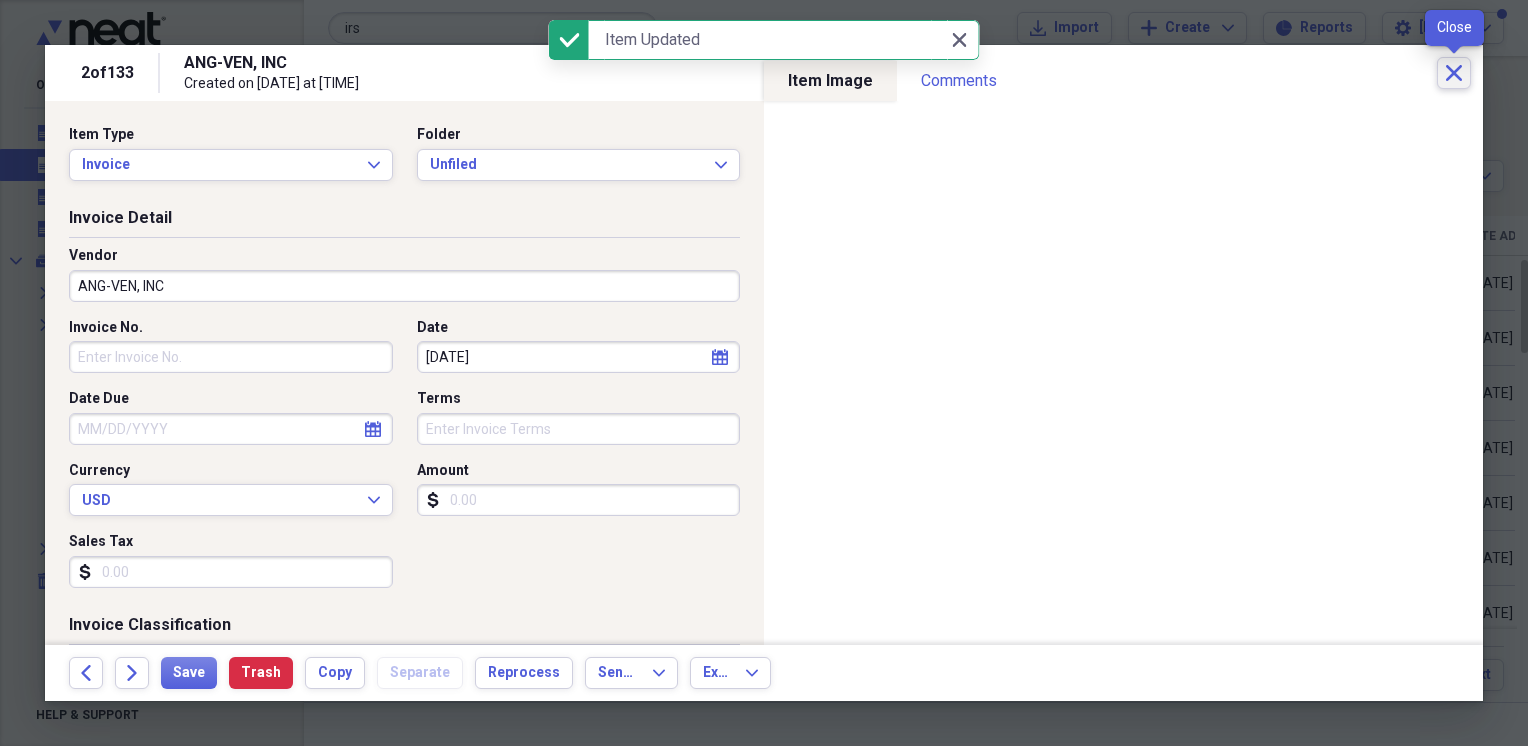 click on "Close" at bounding box center [1454, 73] 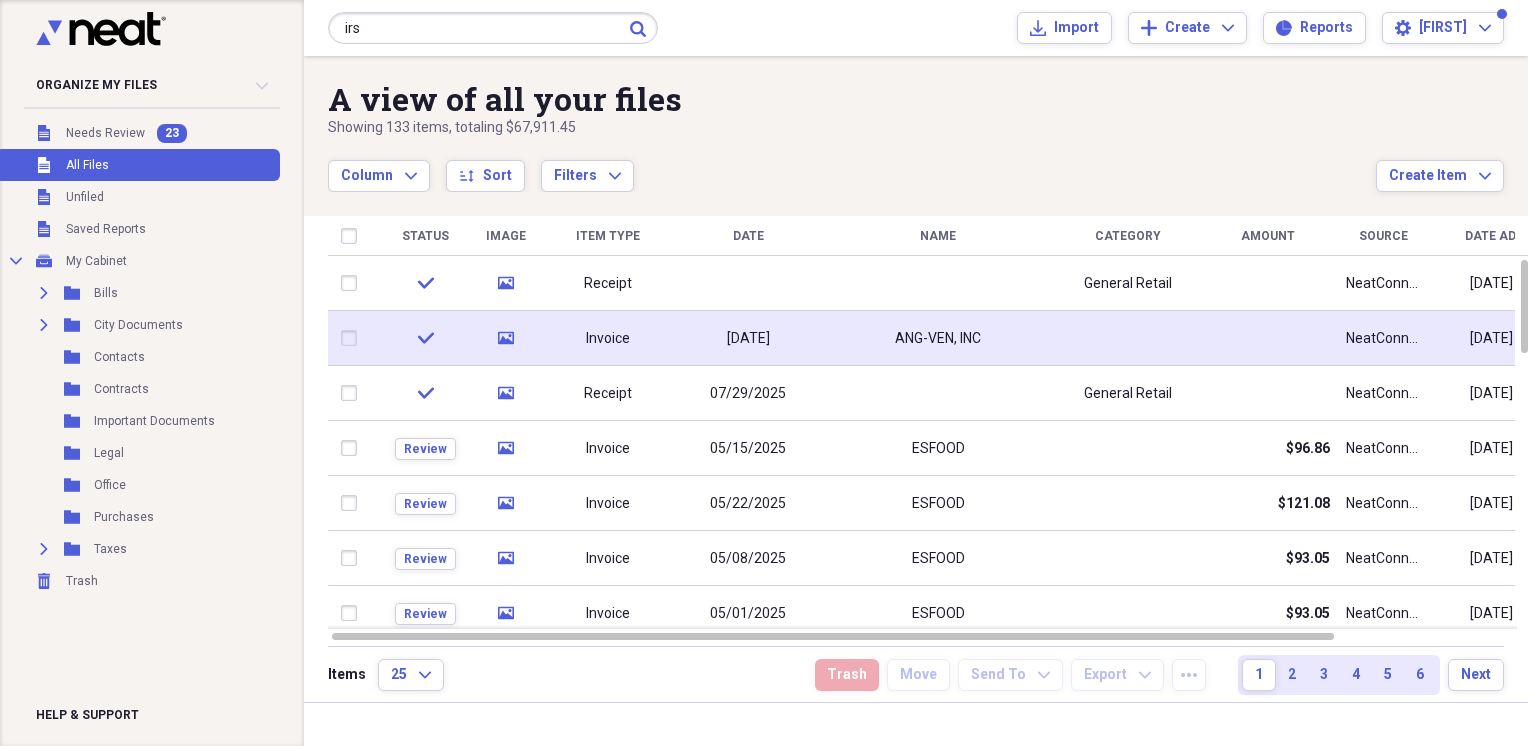 click on "ANG-VEN, INC" at bounding box center (938, 339) 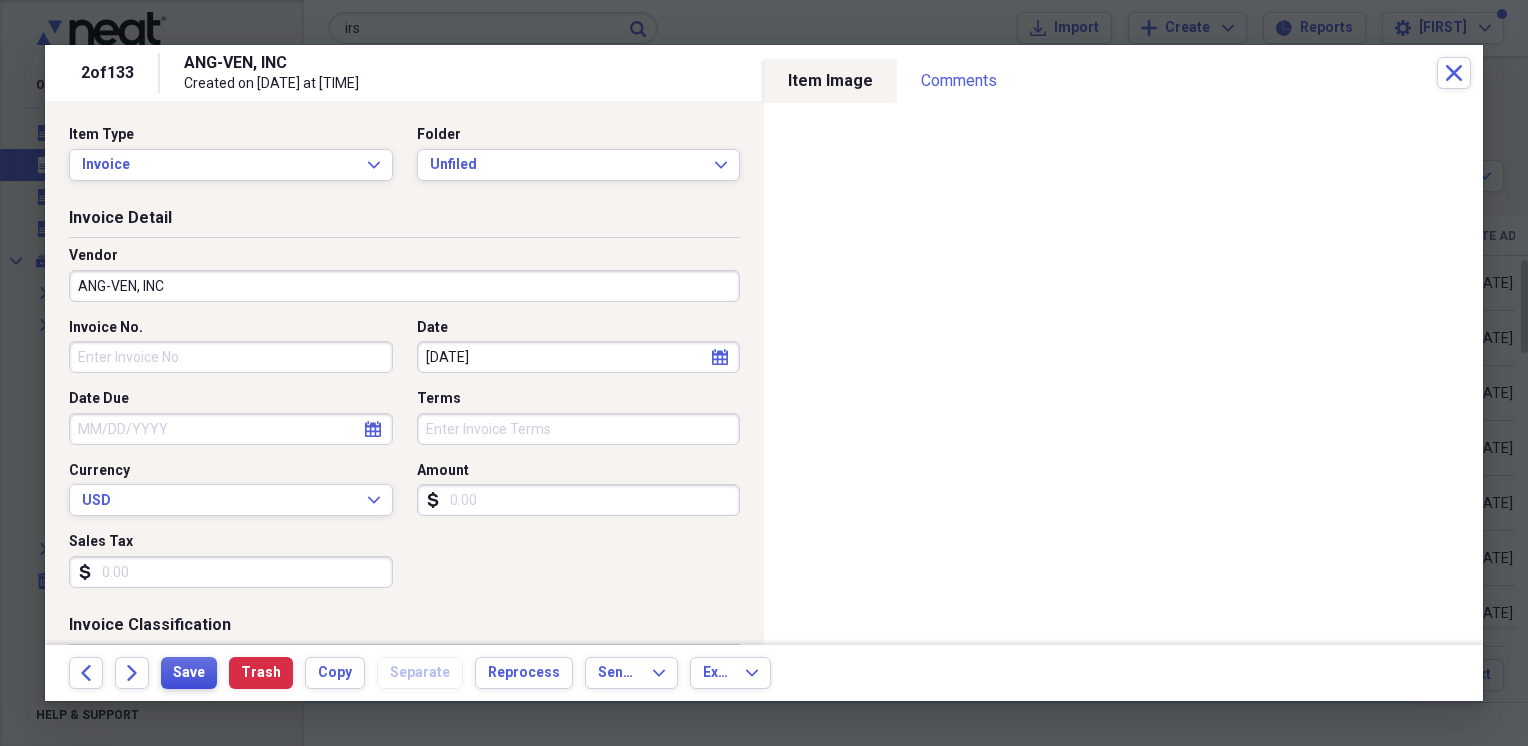 click on "Save" at bounding box center [189, 673] 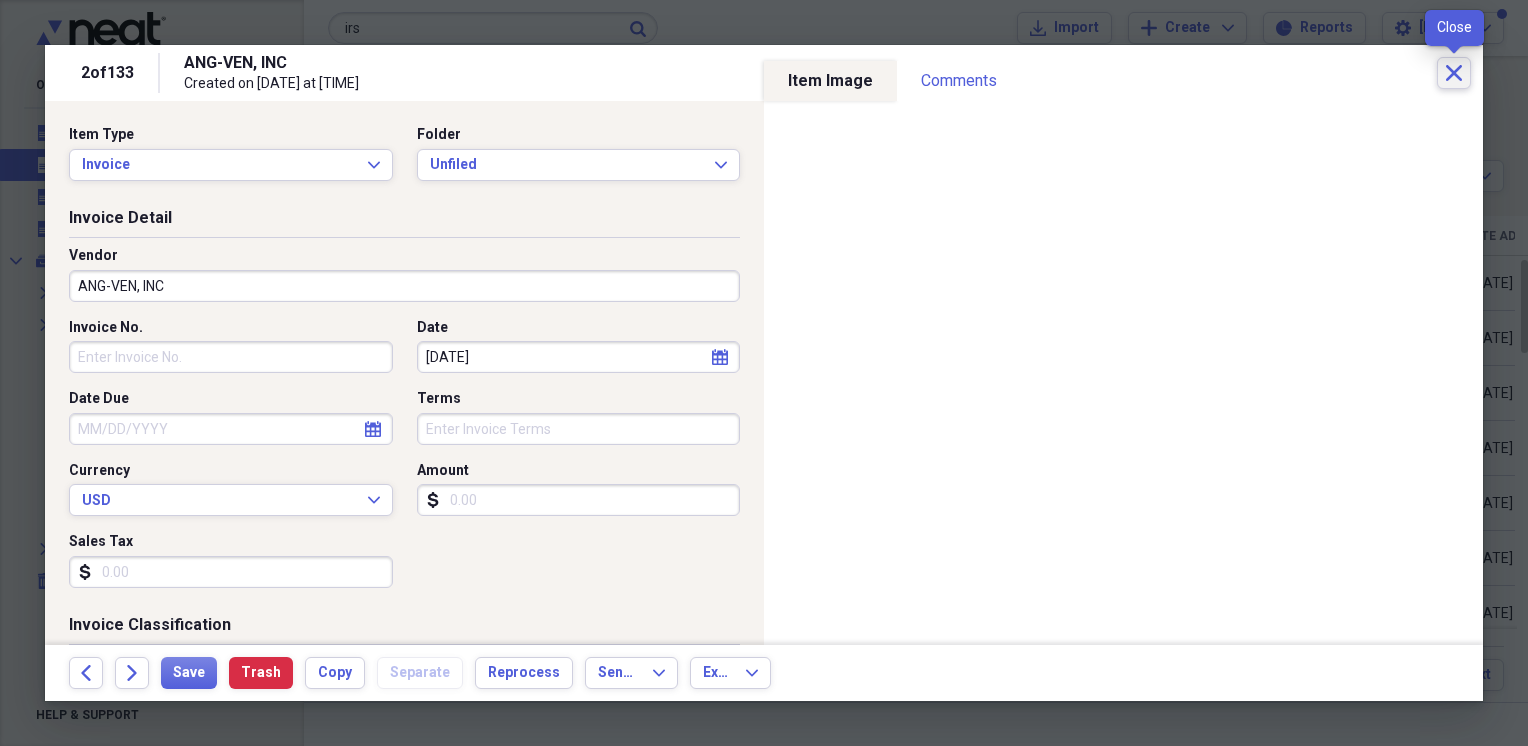 click on "Close" 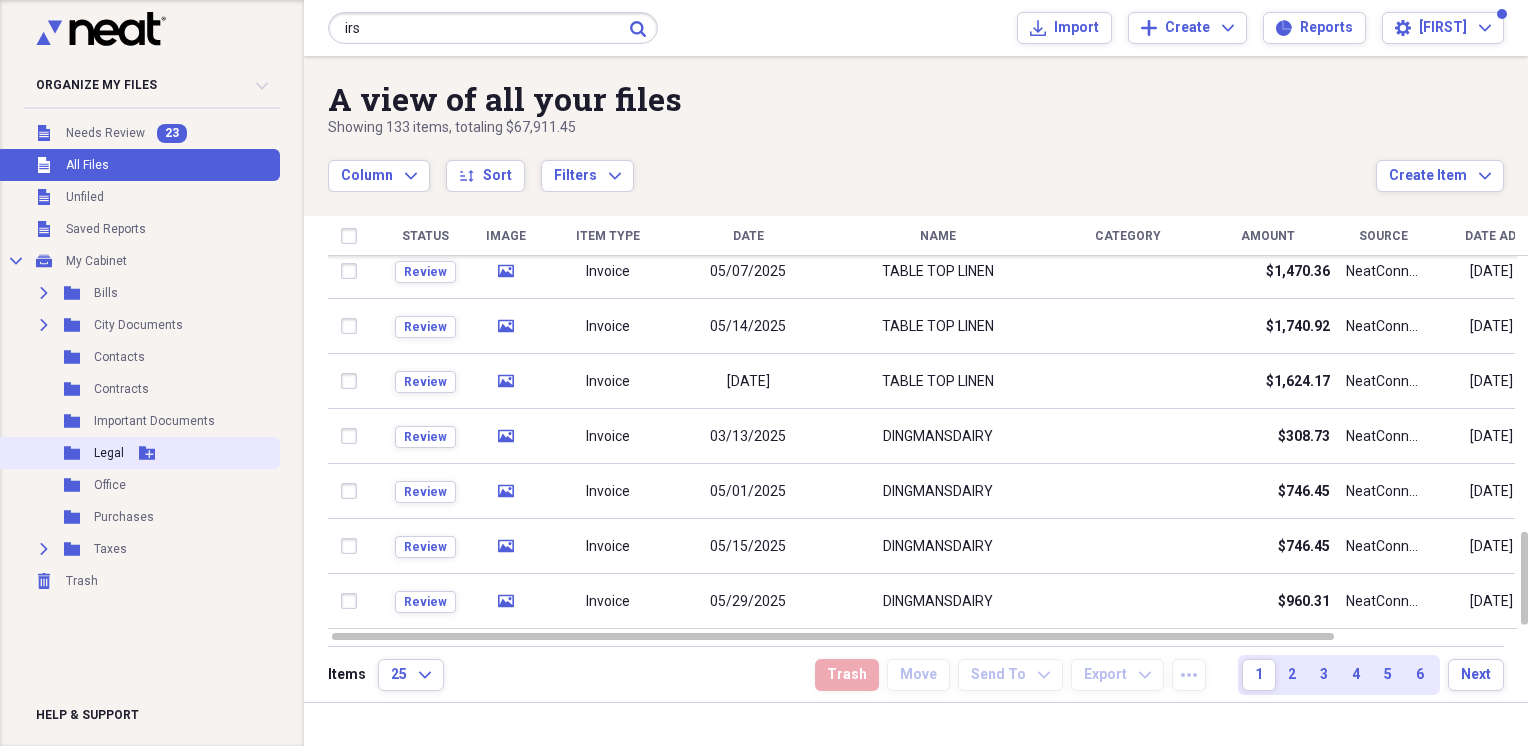 click on "Legal" at bounding box center [109, 453] 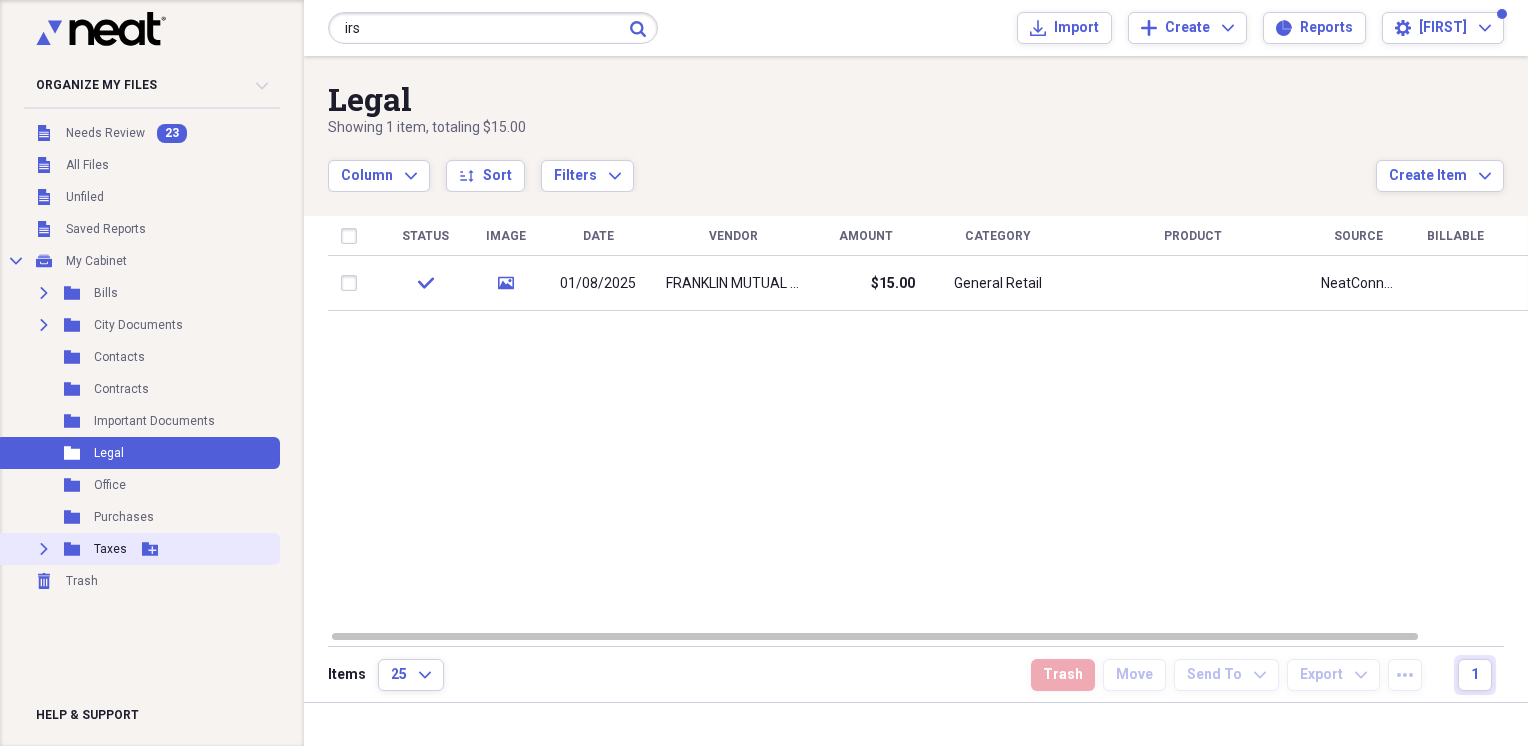 click on "Taxes" at bounding box center (110, 549) 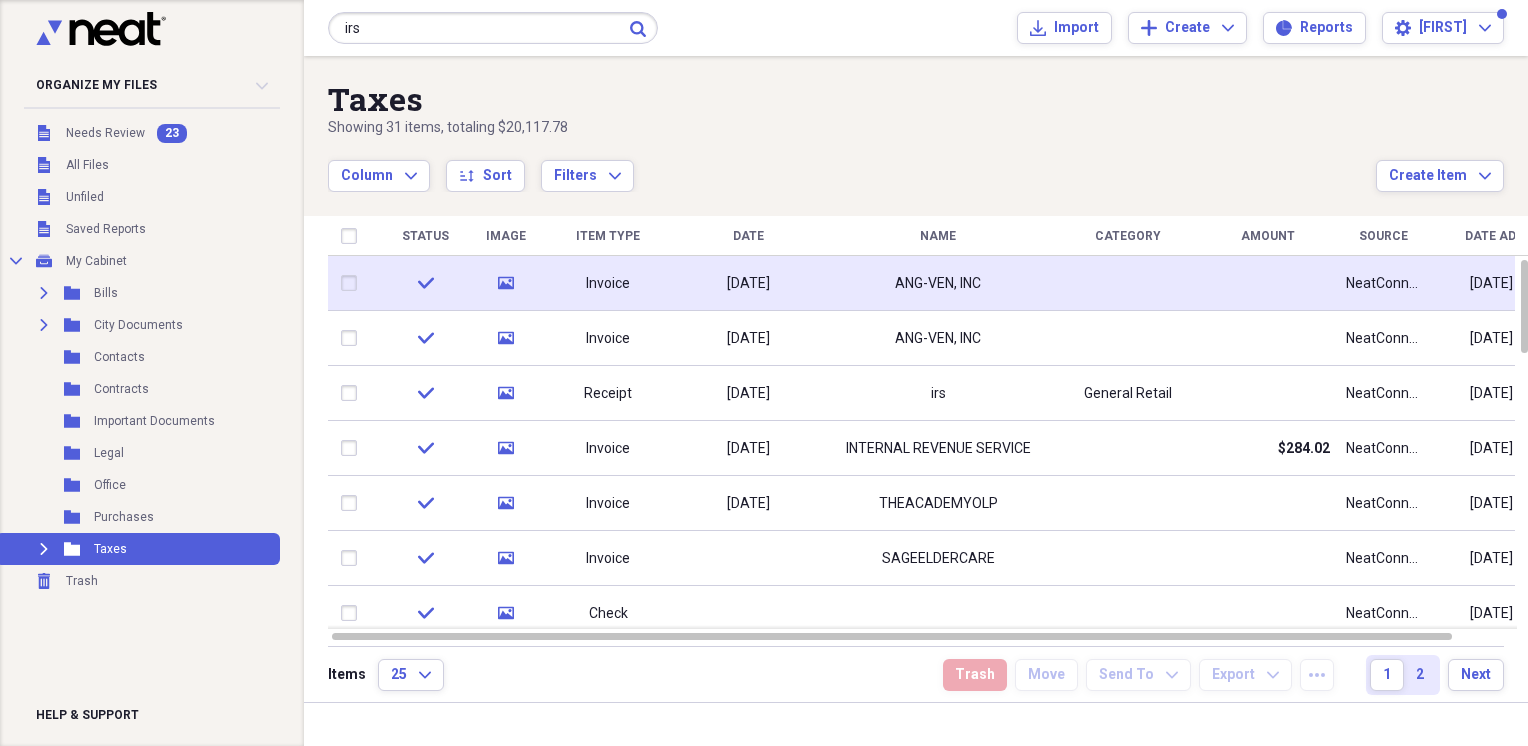 click on "ANG-VEN, INC" at bounding box center [938, 283] 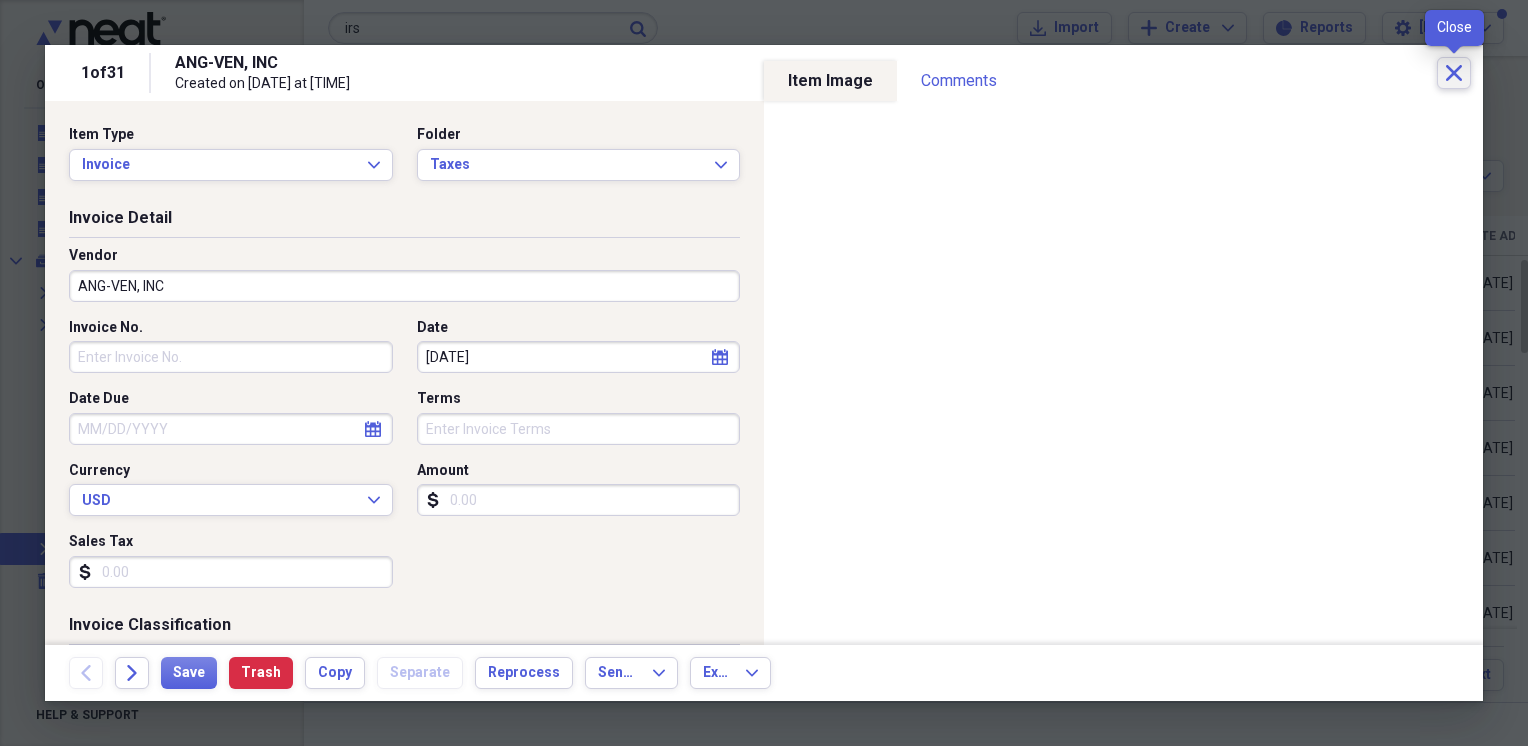 click on "Close" 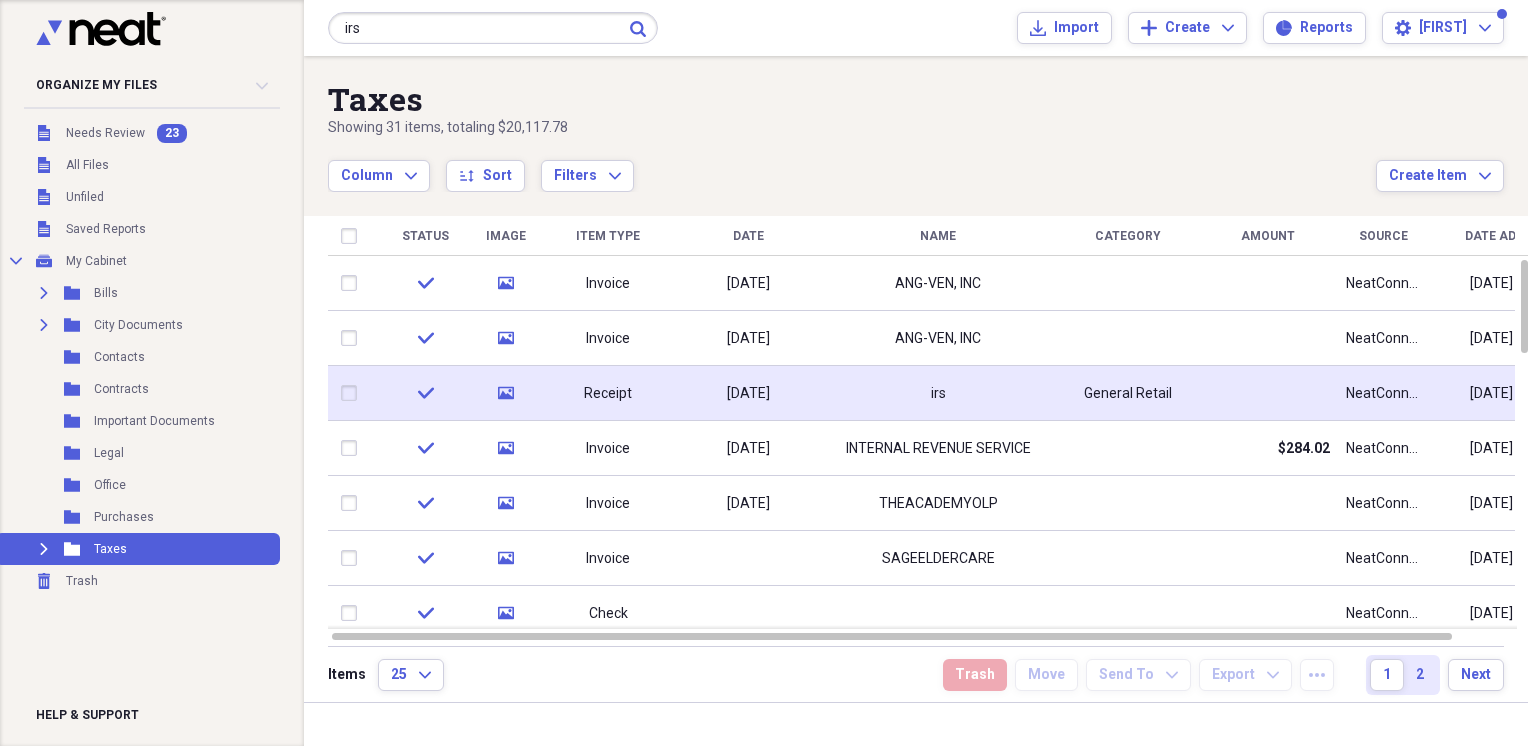 click on "irs" at bounding box center [938, 394] 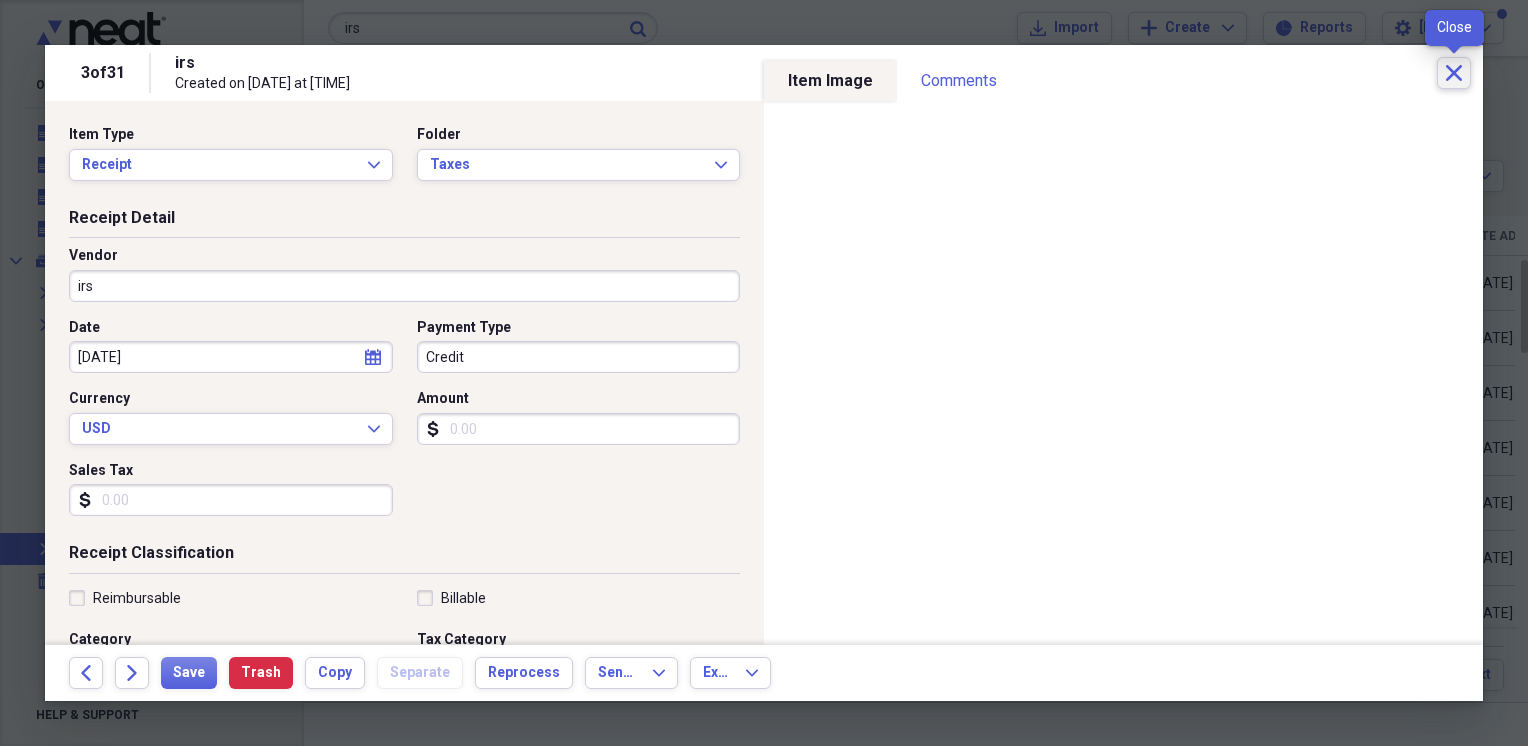 click 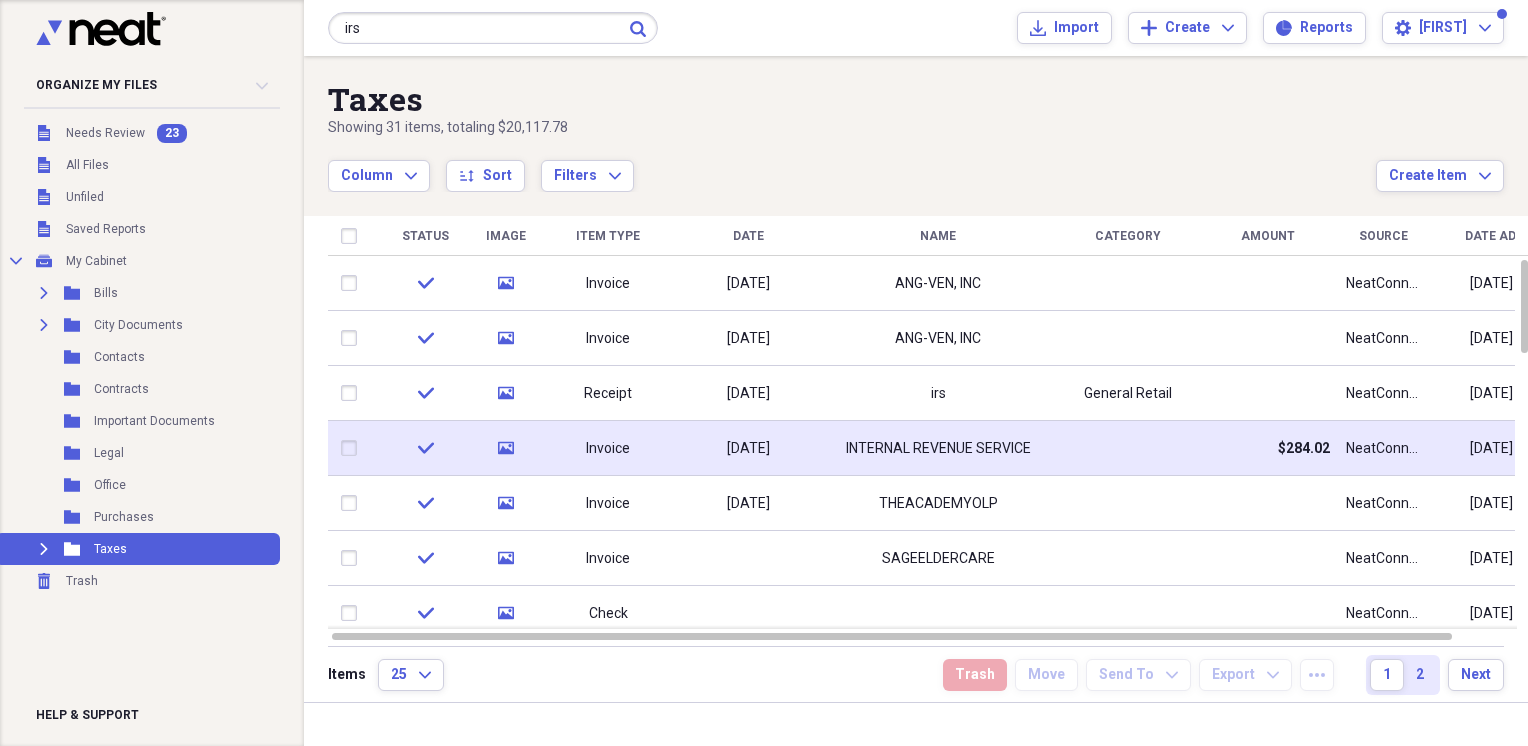 click on "INTERNAL REVENUE SERVICE" at bounding box center [938, 449] 